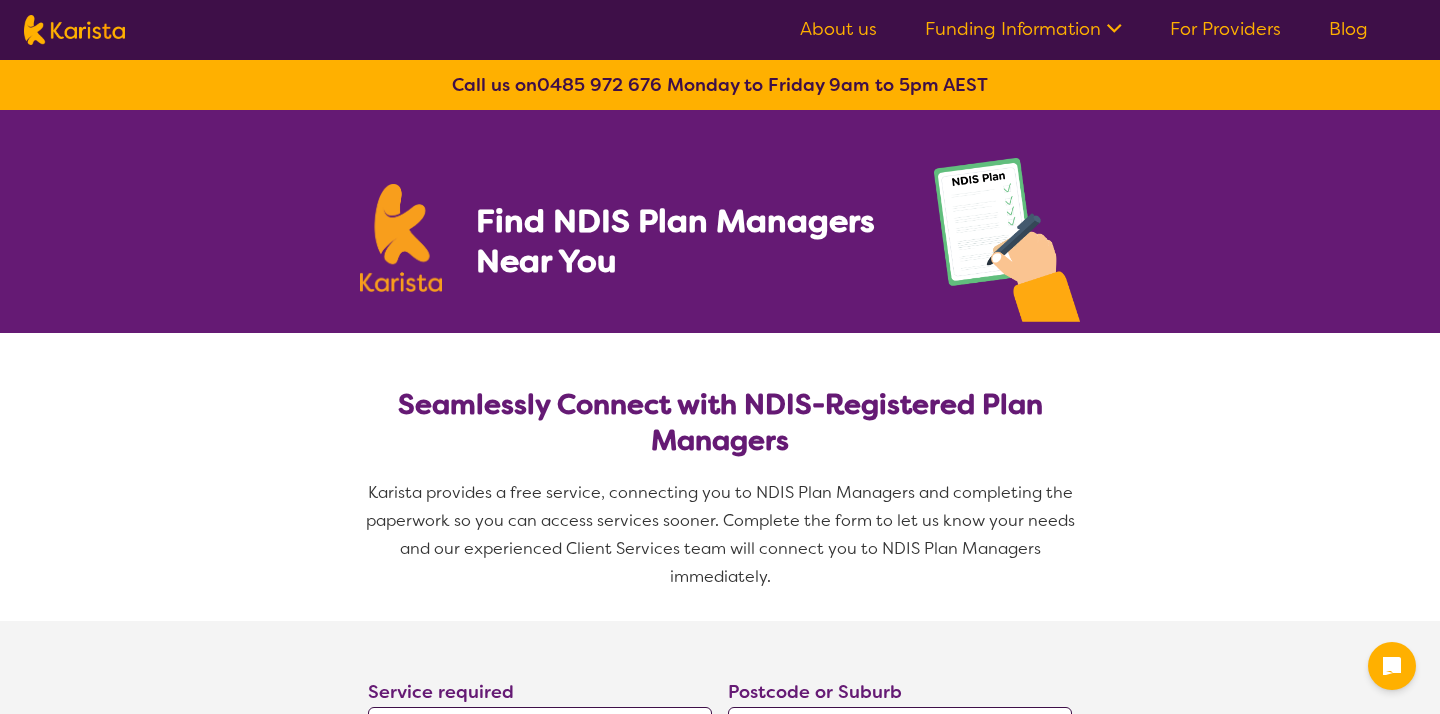 select on "NDIS Plan management" 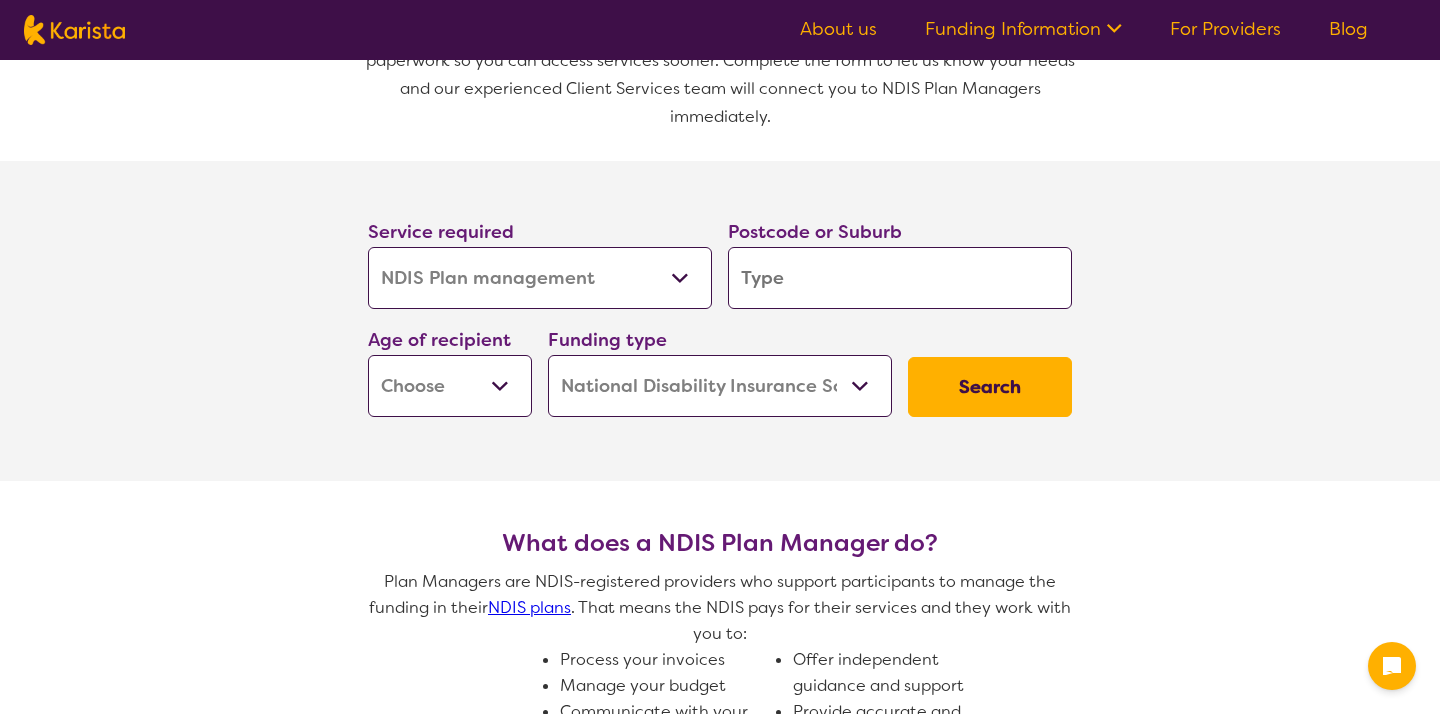 scroll, scrollTop: 457, scrollLeft: 0, axis: vertical 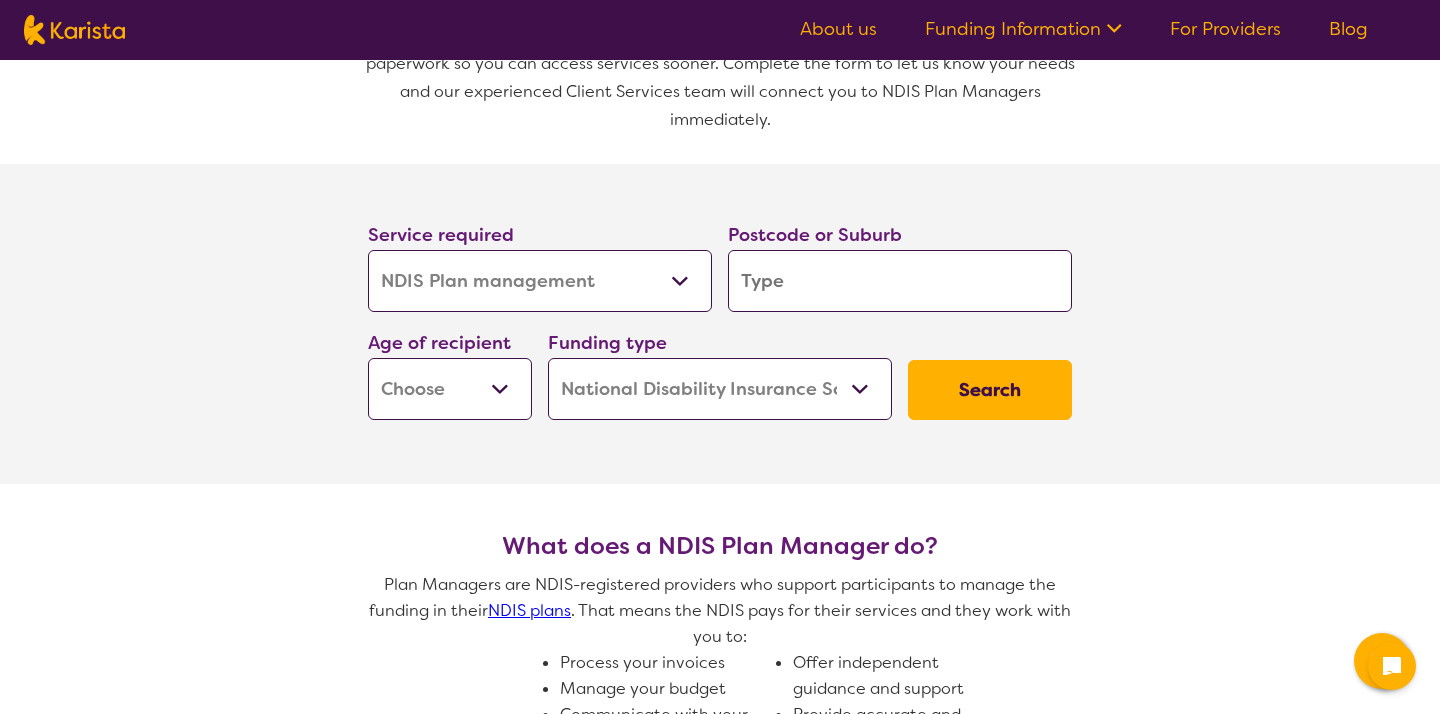click at bounding box center [900, 281] 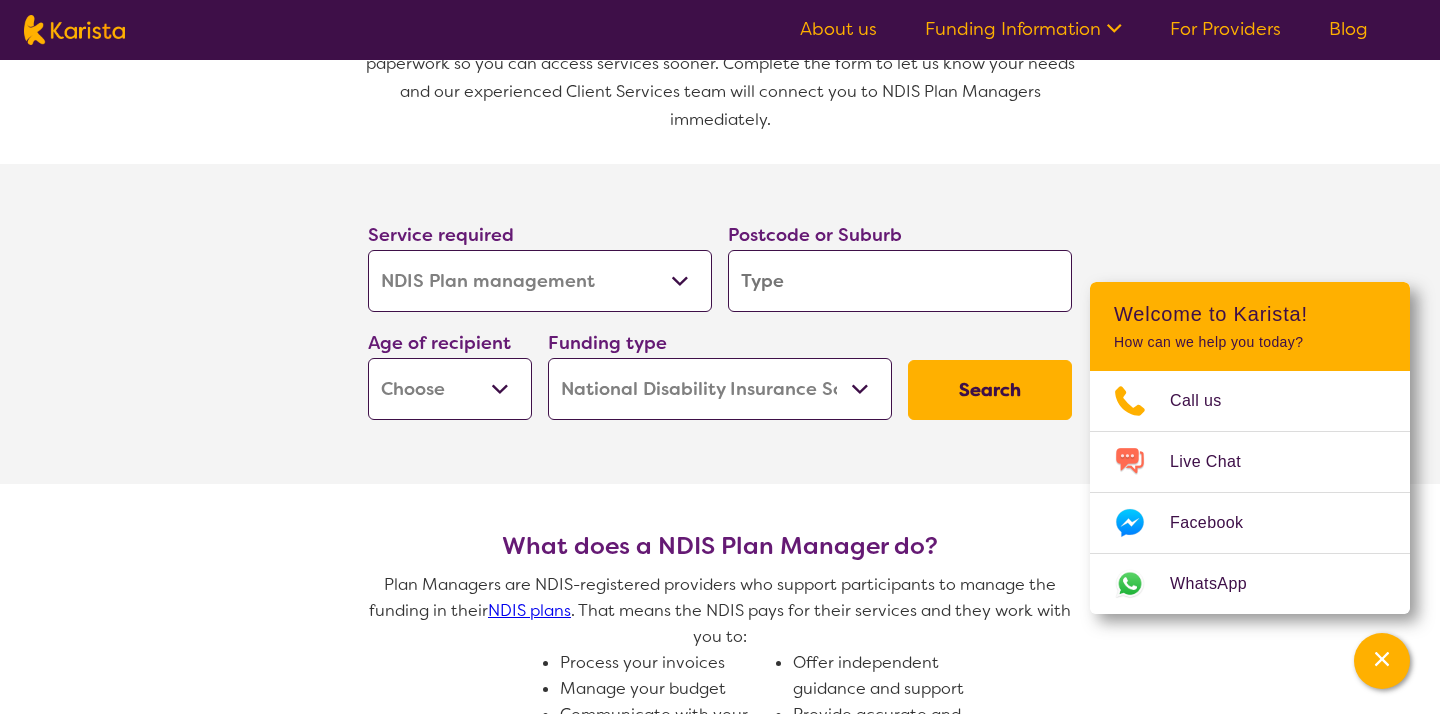 type on "2" 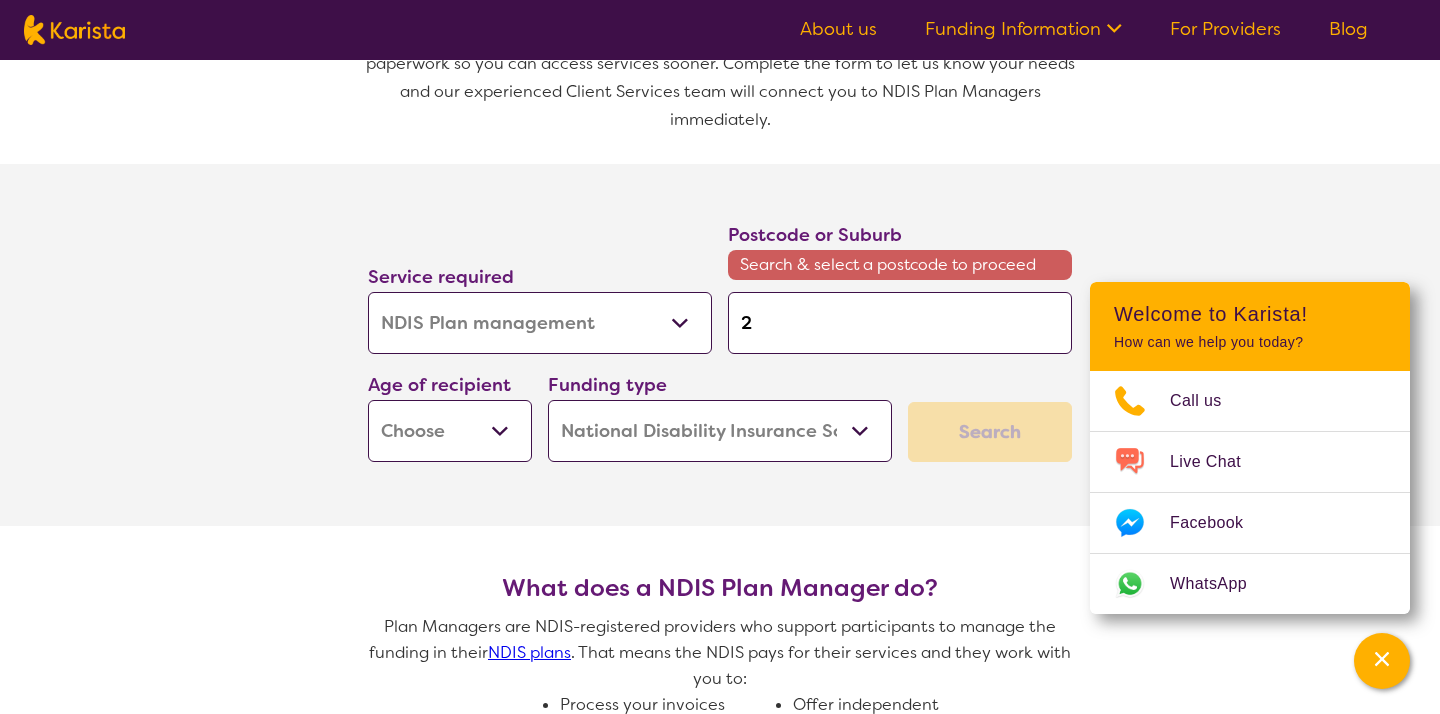 type on "27" 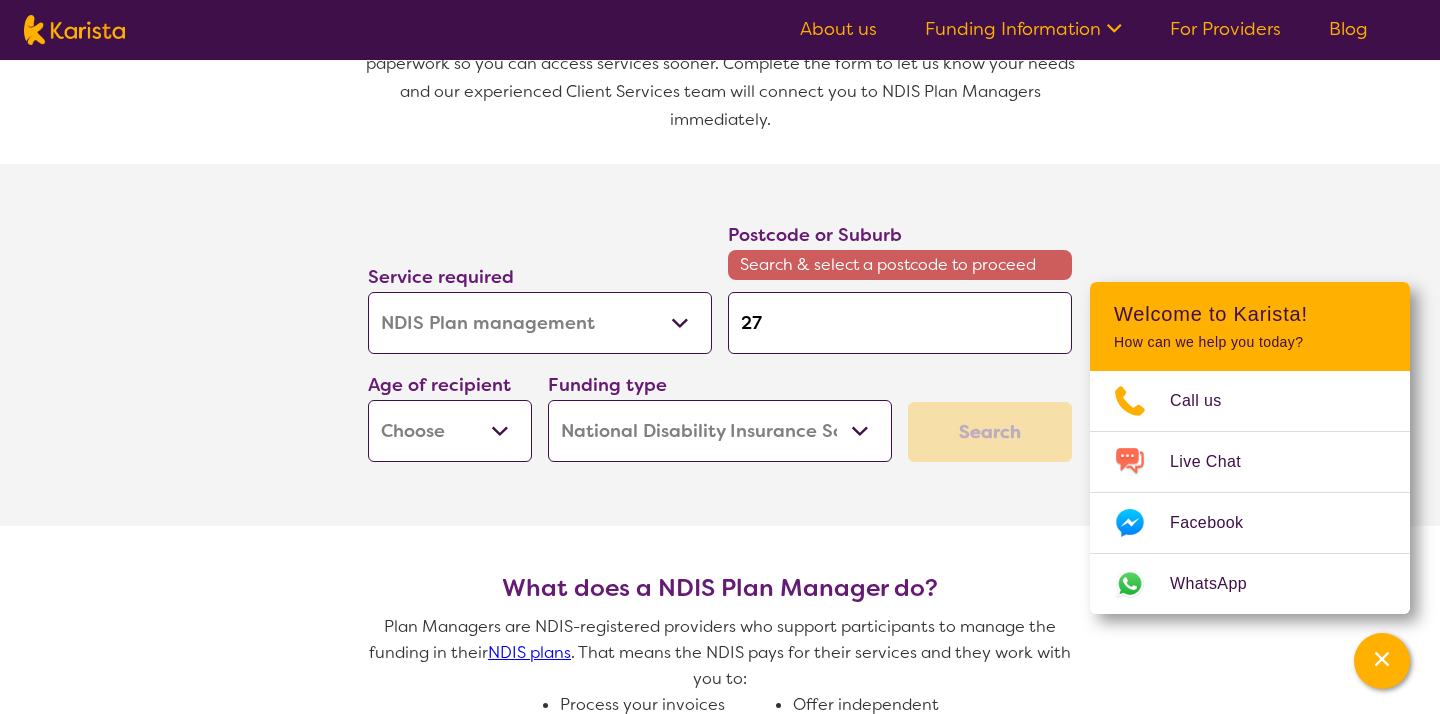 type on "276" 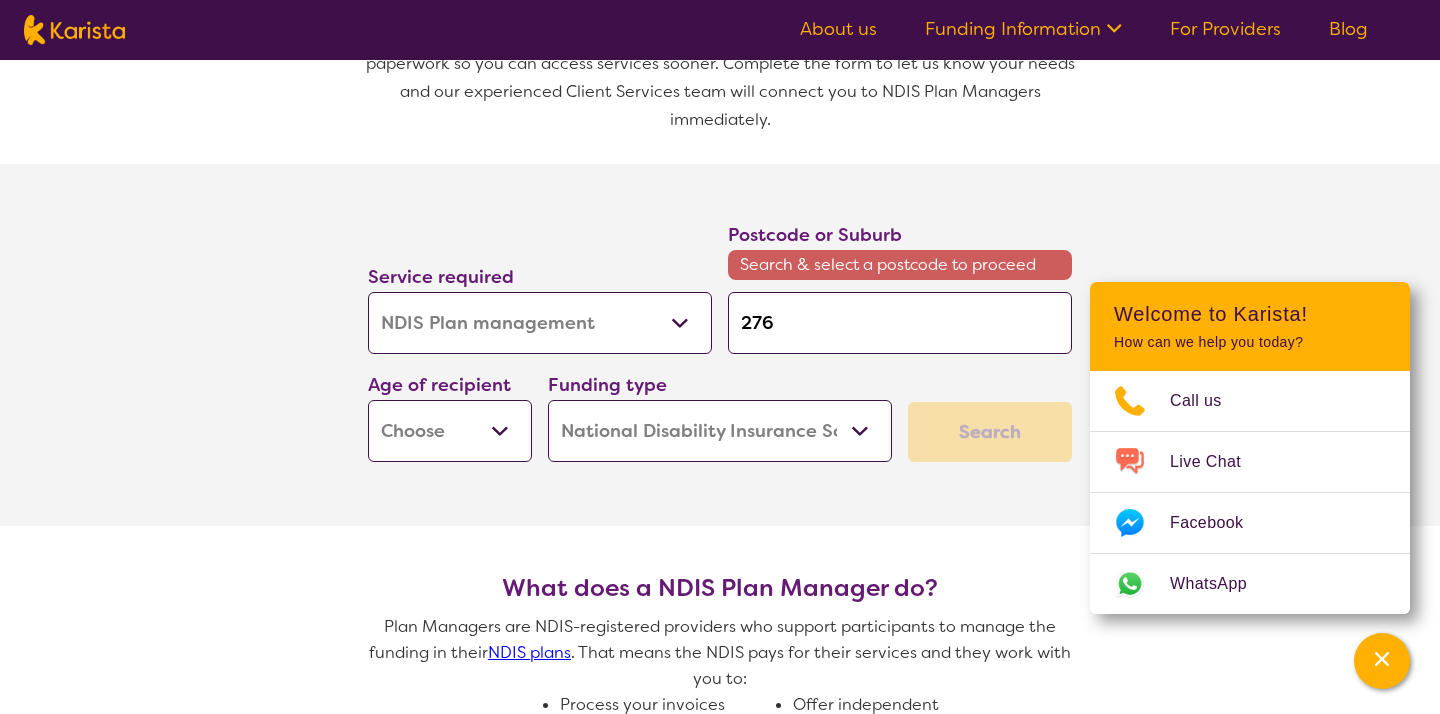 type on "2762" 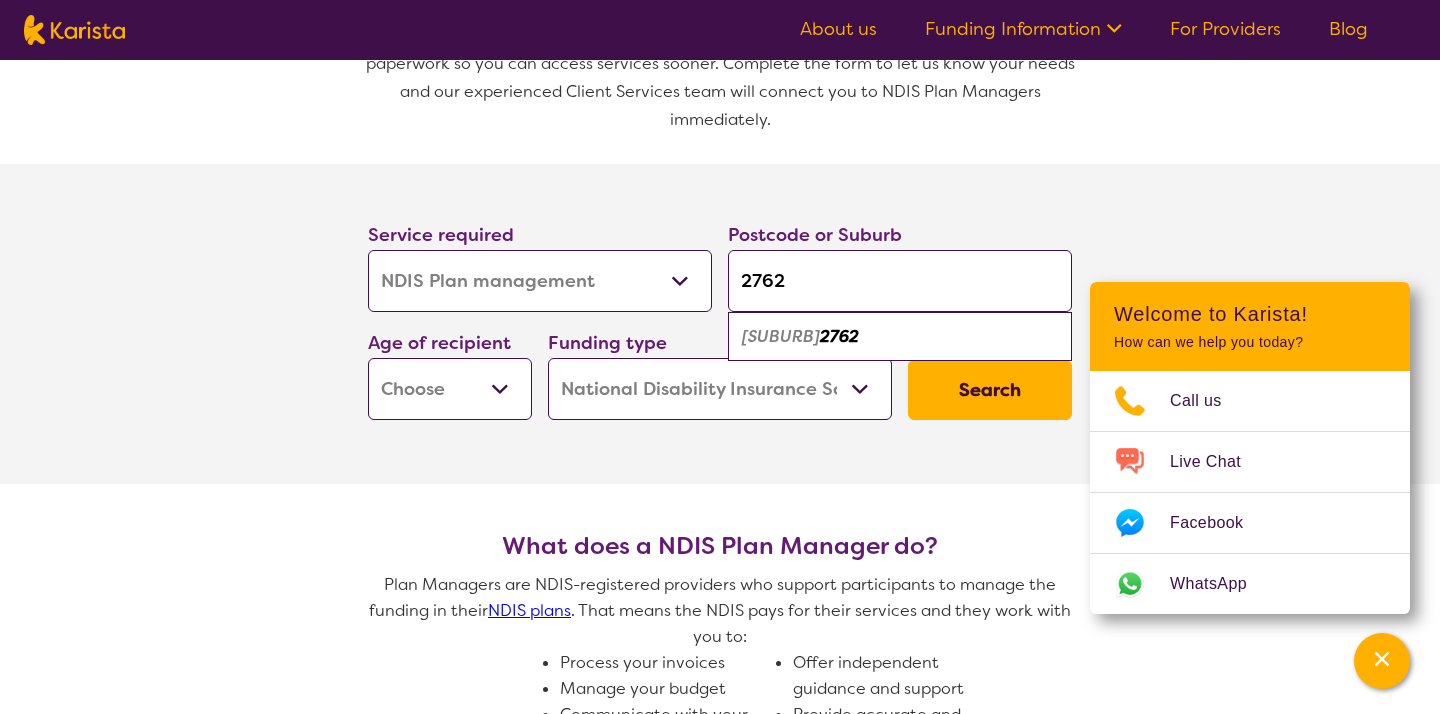 type on "2762" 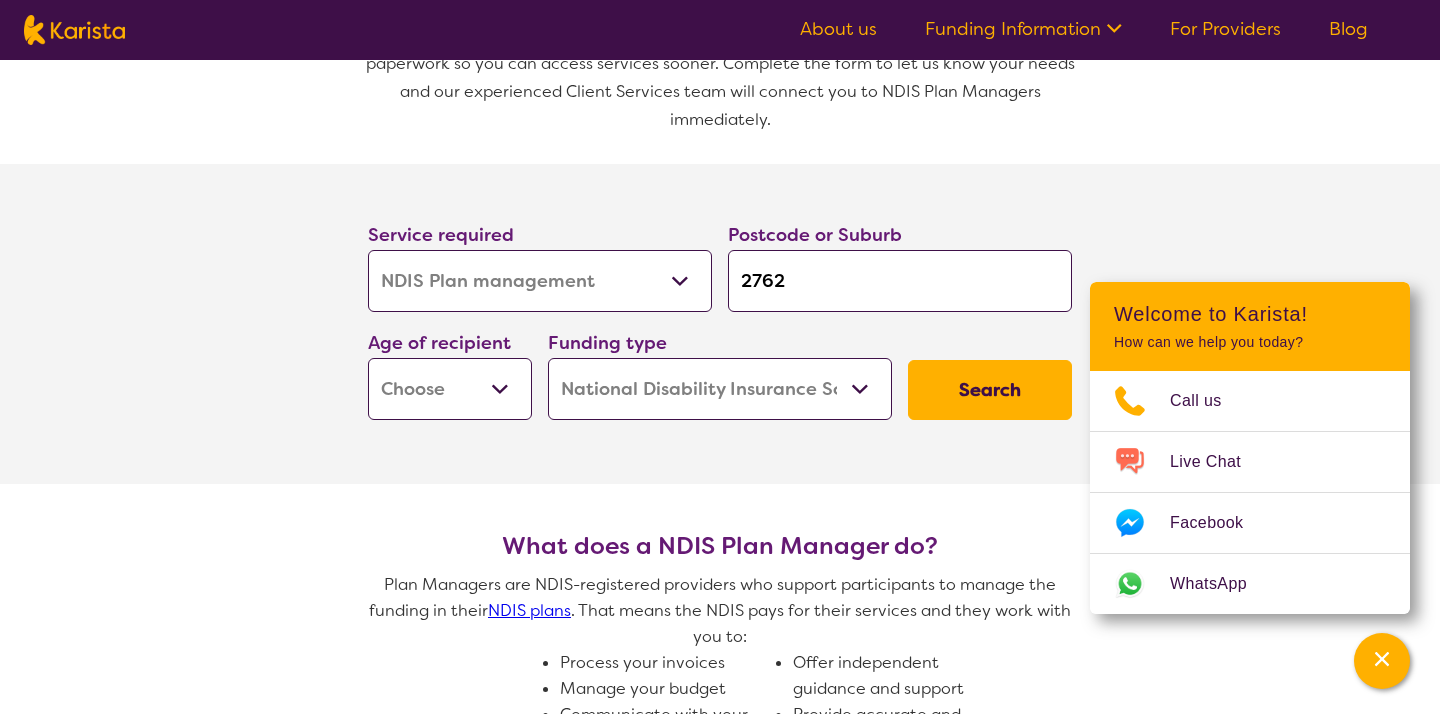 click on "Early Childhood - 0 to 9 Child - 10 to 11 Adolescent - 12 to 17 Adult - 18 to 64 Aged - 65+" at bounding box center (450, 389) 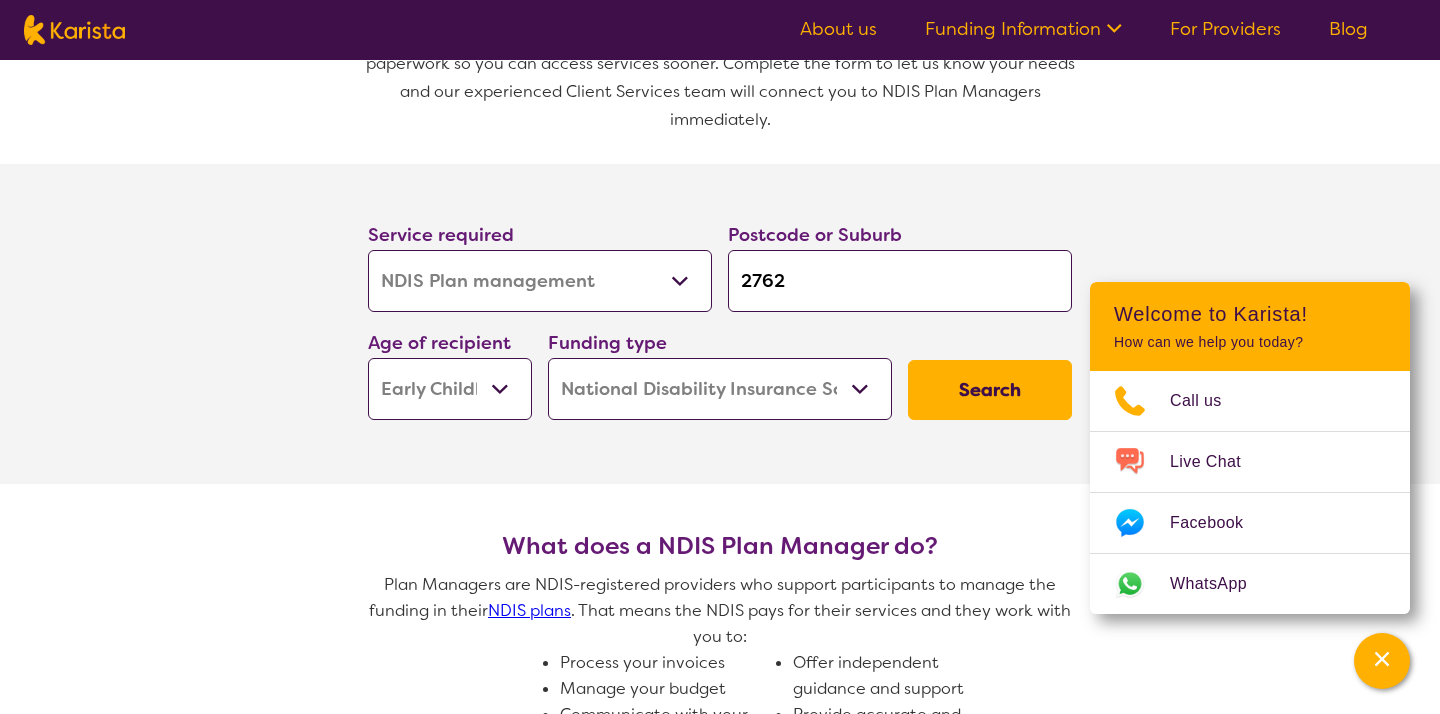 select on "EC" 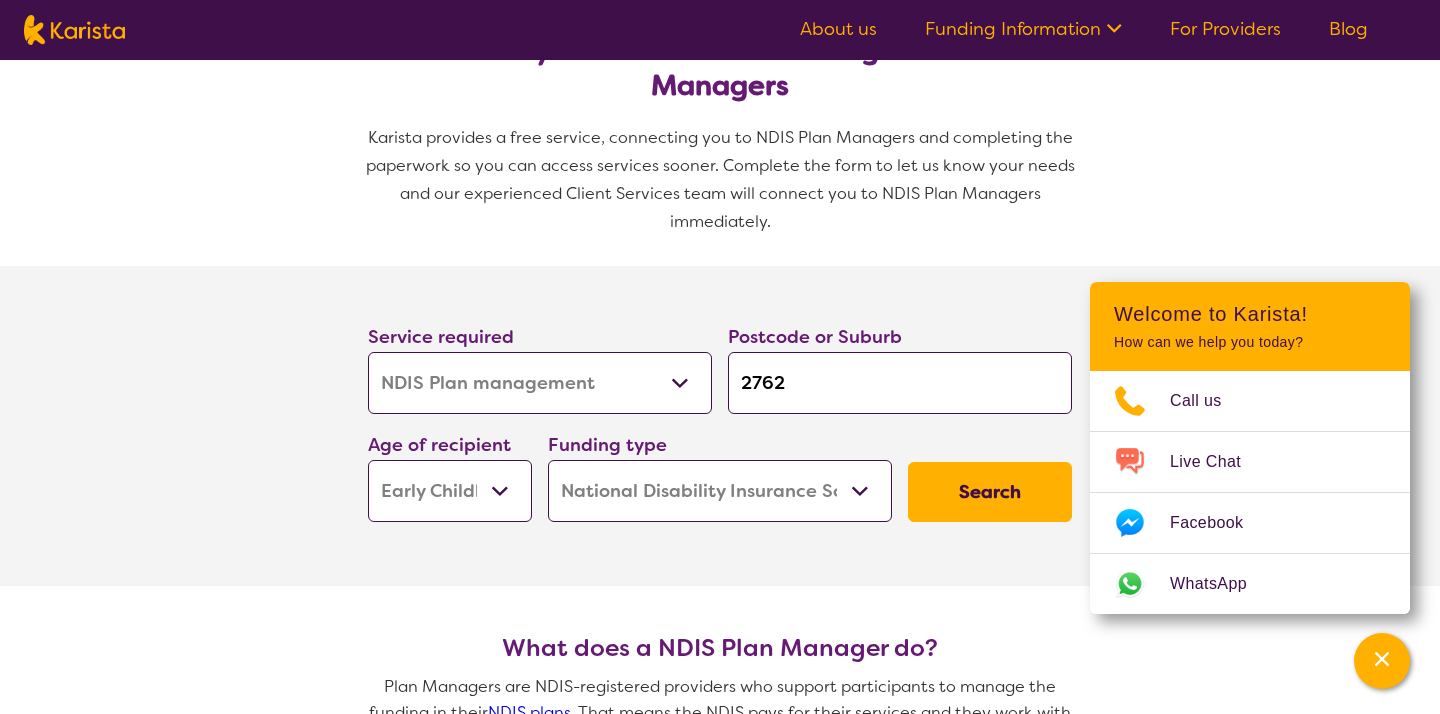 scroll, scrollTop: 351, scrollLeft: 0, axis: vertical 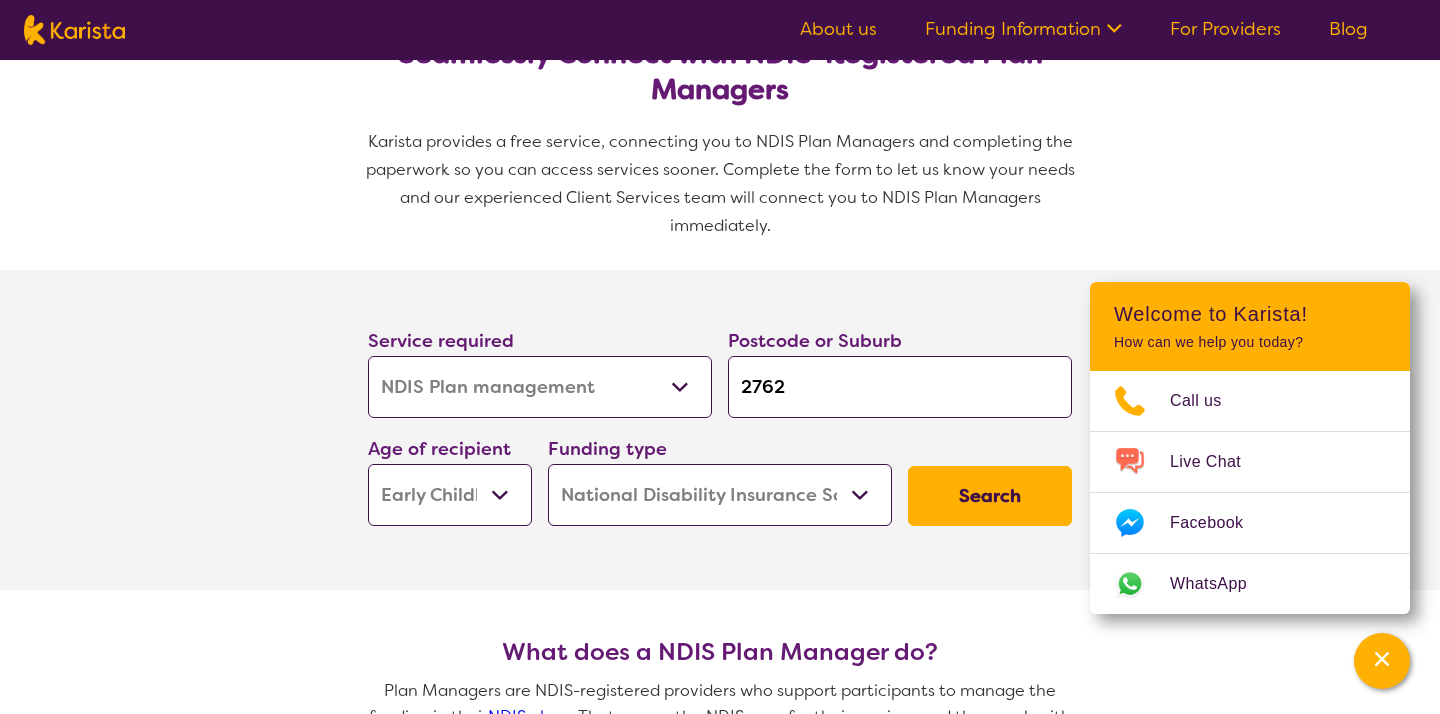 click on "Search" at bounding box center (990, 496) 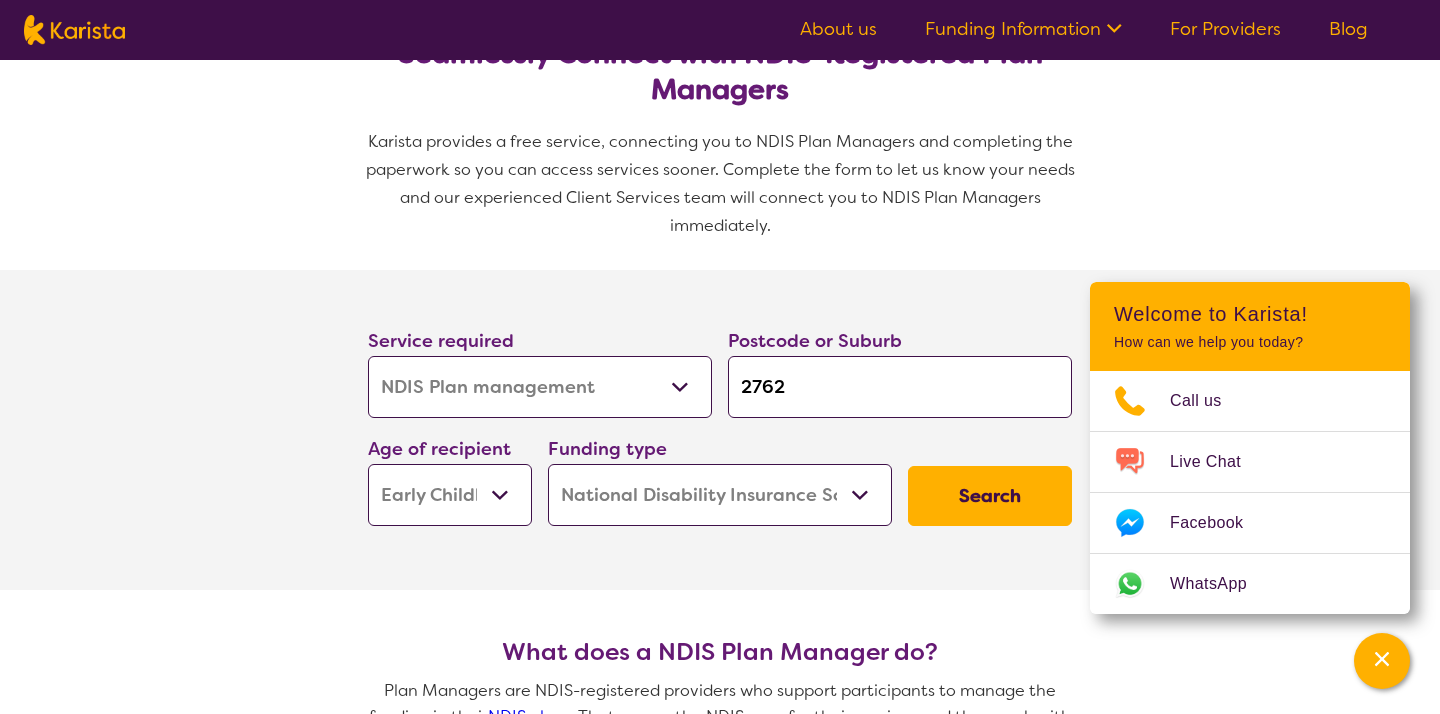 scroll, scrollTop: 0, scrollLeft: 0, axis: both 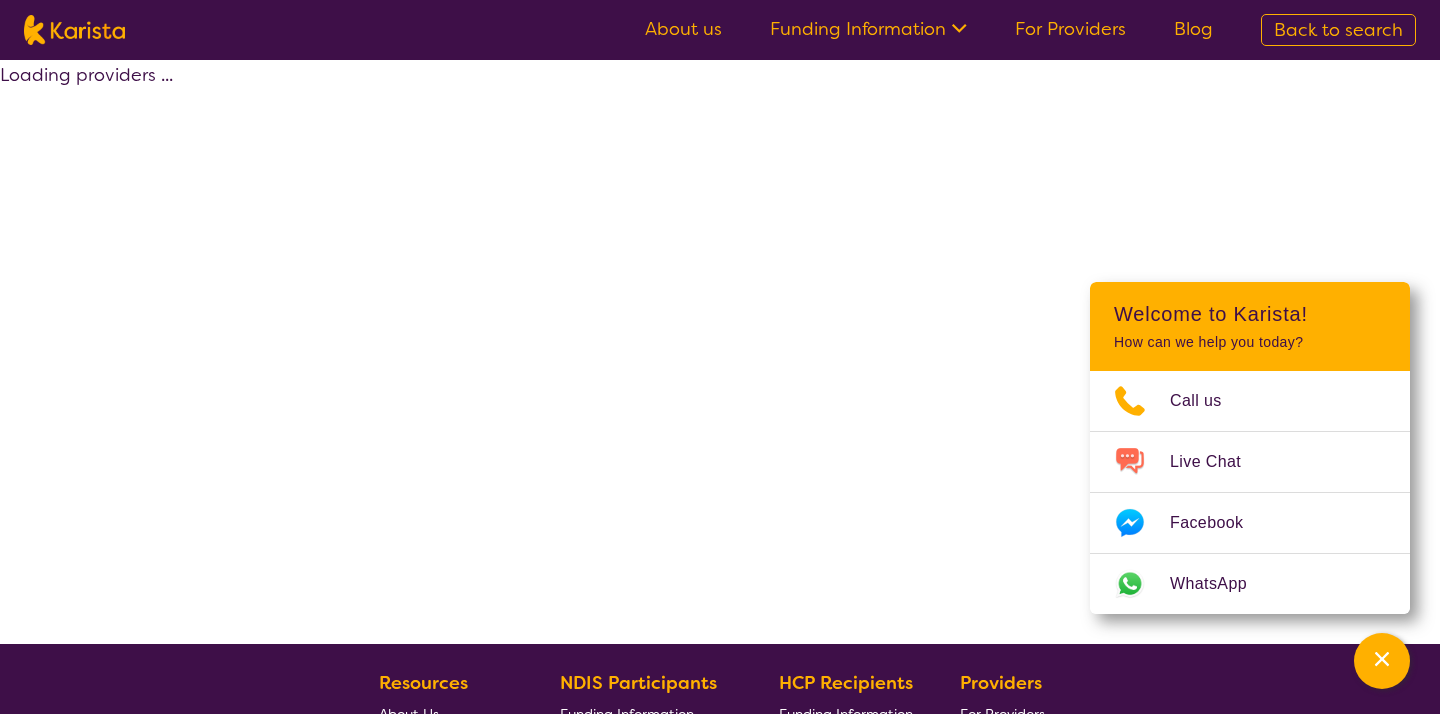 select on "by_score" 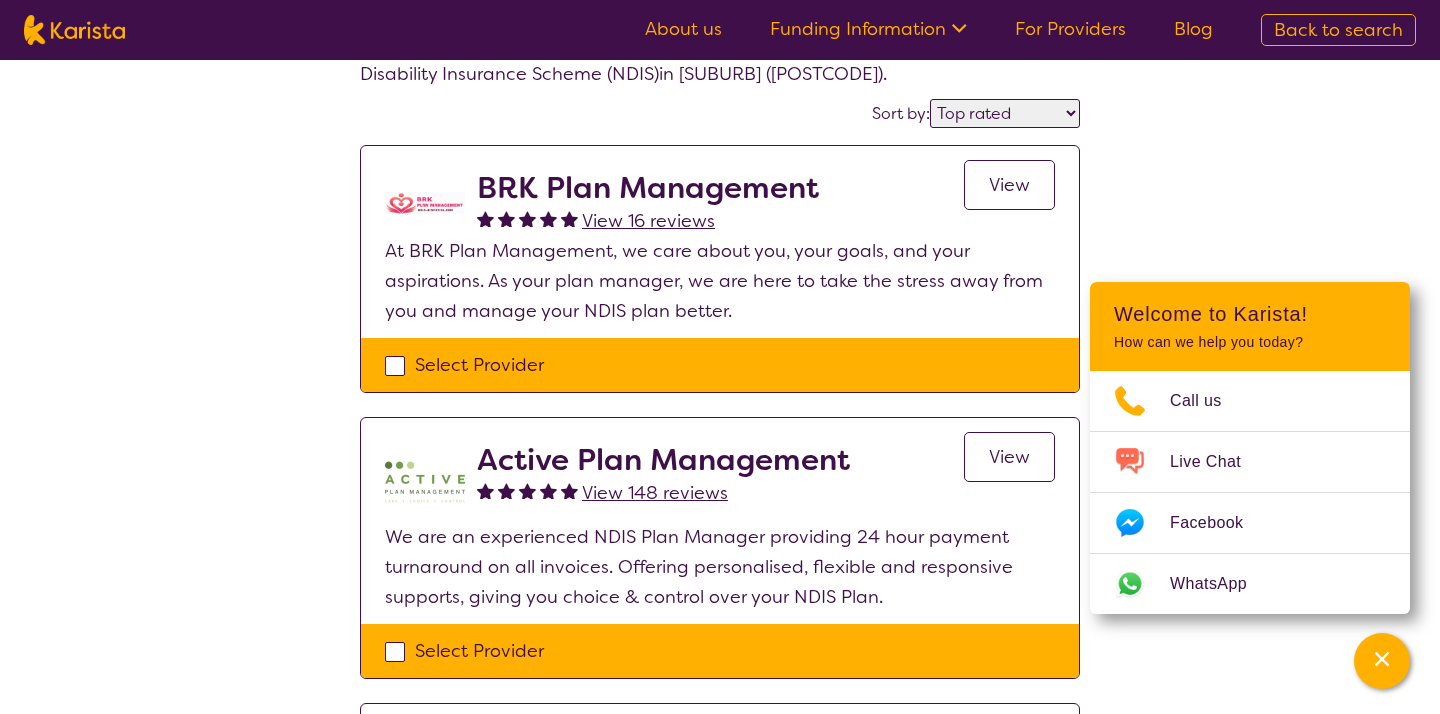 scroll, scrollTop: 139, scrollLeft: 0, axis: vertical 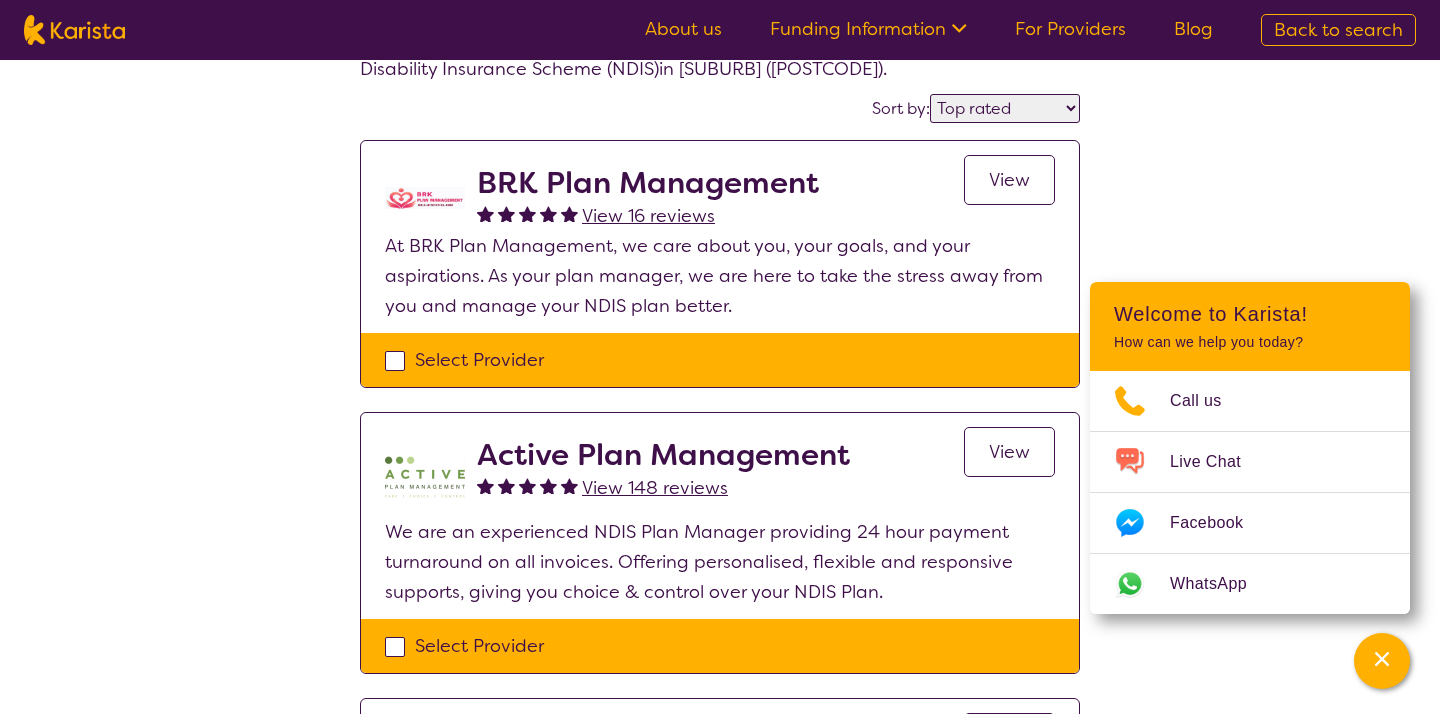 click on "View   148   reviews" at bounding box center (655, 488) 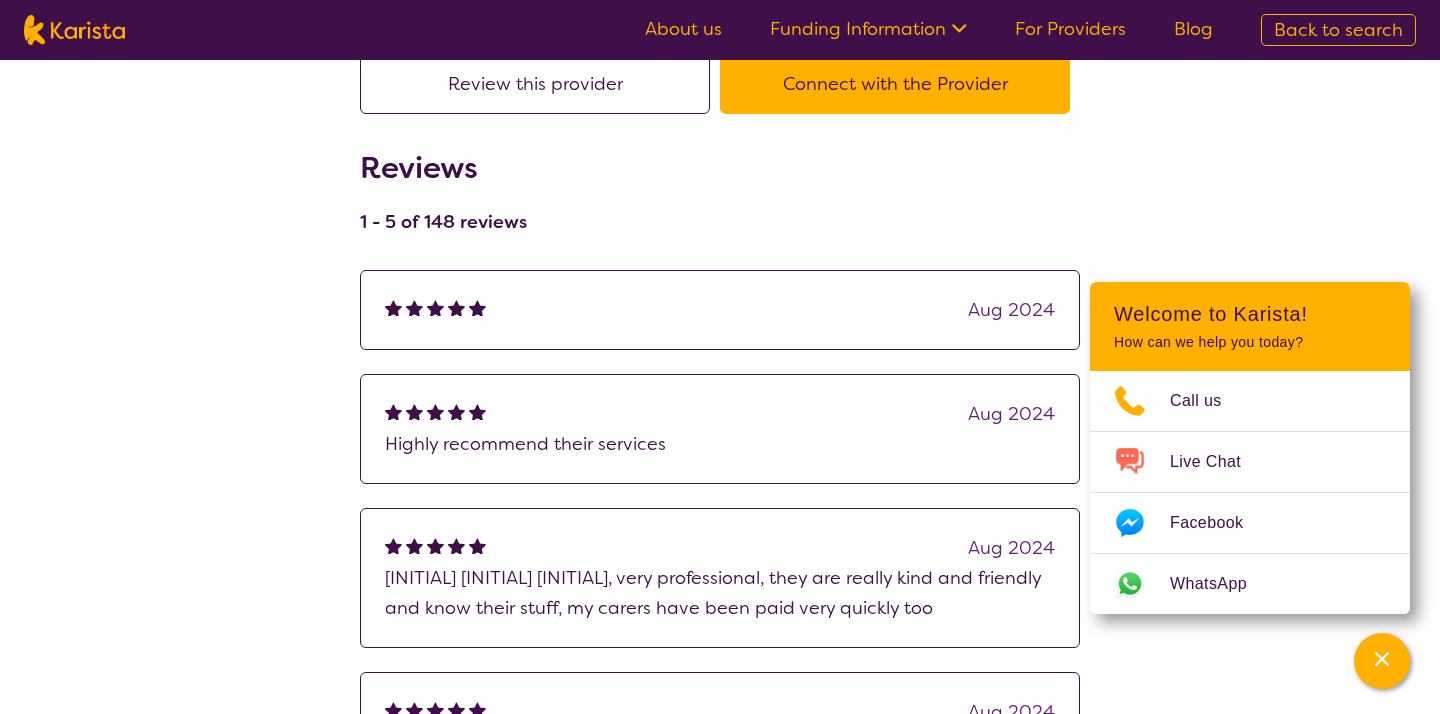 scroll, scrollTop: 0, scrollLeft: 0, axis: both 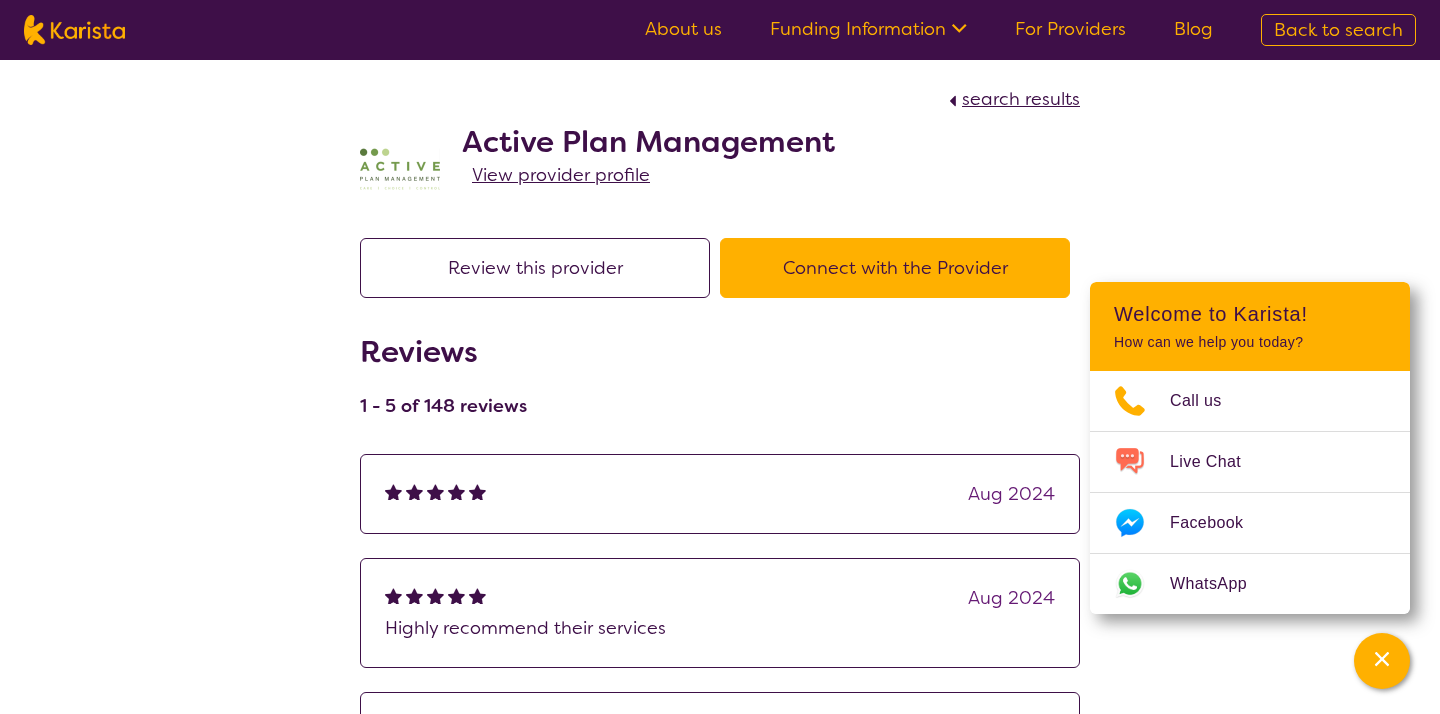 click on "View provider profile" at bounding box center [561, 175] 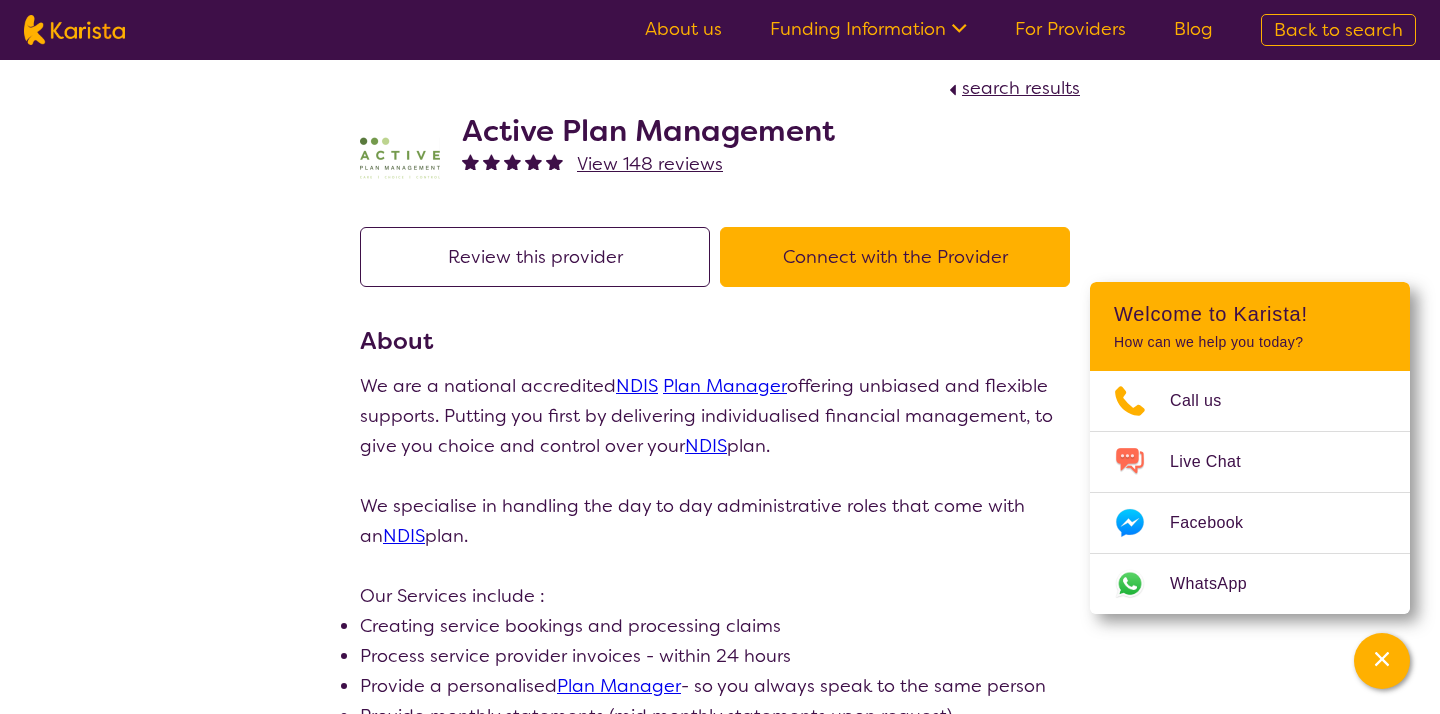 scroll, scrollTop: 0, scrollLeft: 0, axis: both 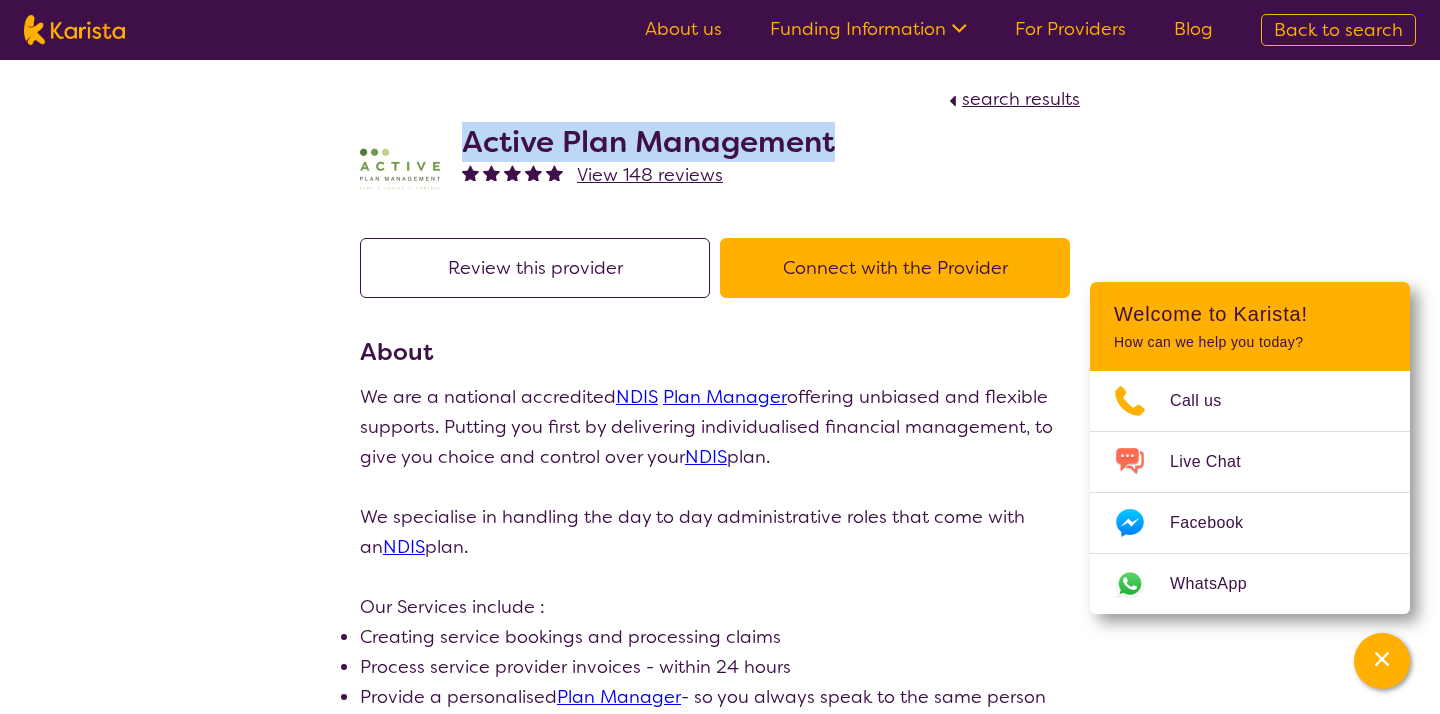drag, startPoint x: 469, startPoint y: 139, endPoint x: 850, endPoint y: 140, distance: 381.0013 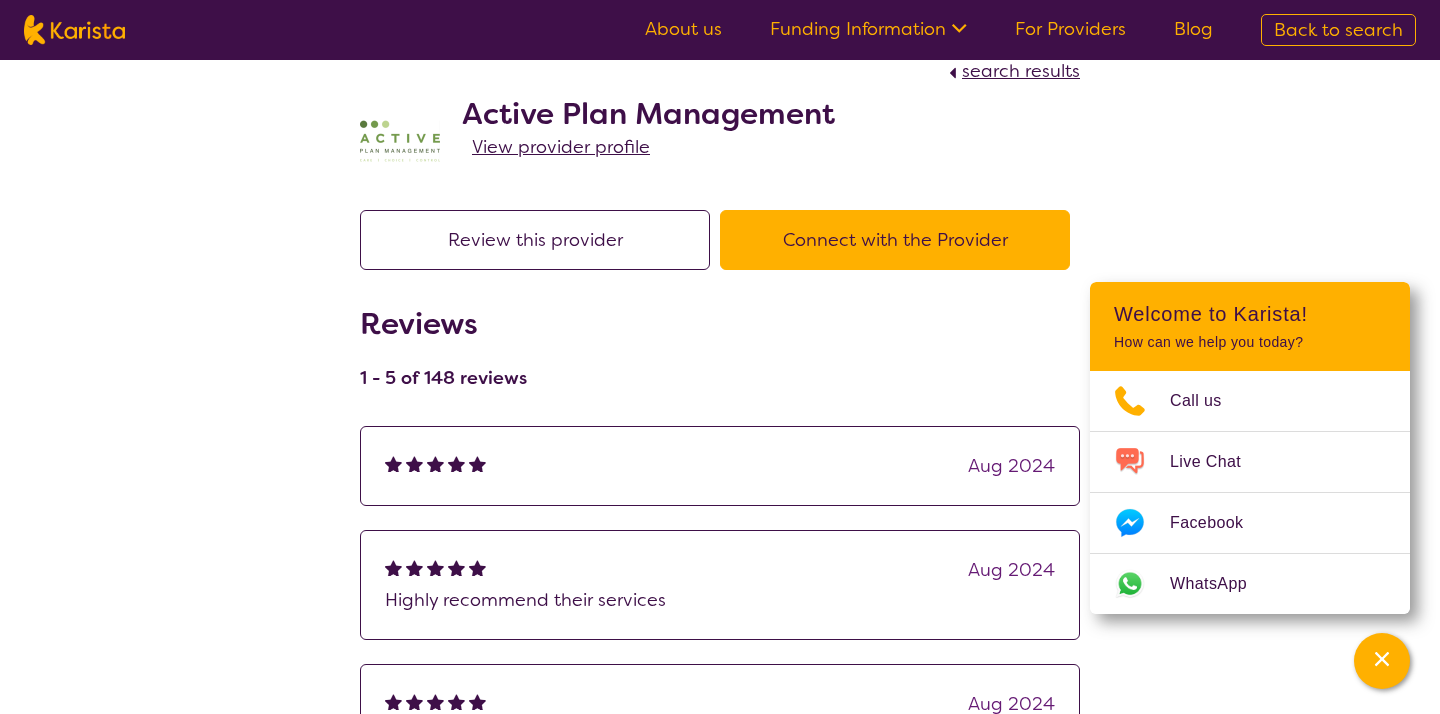 scroll, scrollTop: 0, scrollLeft: 0, axis: both 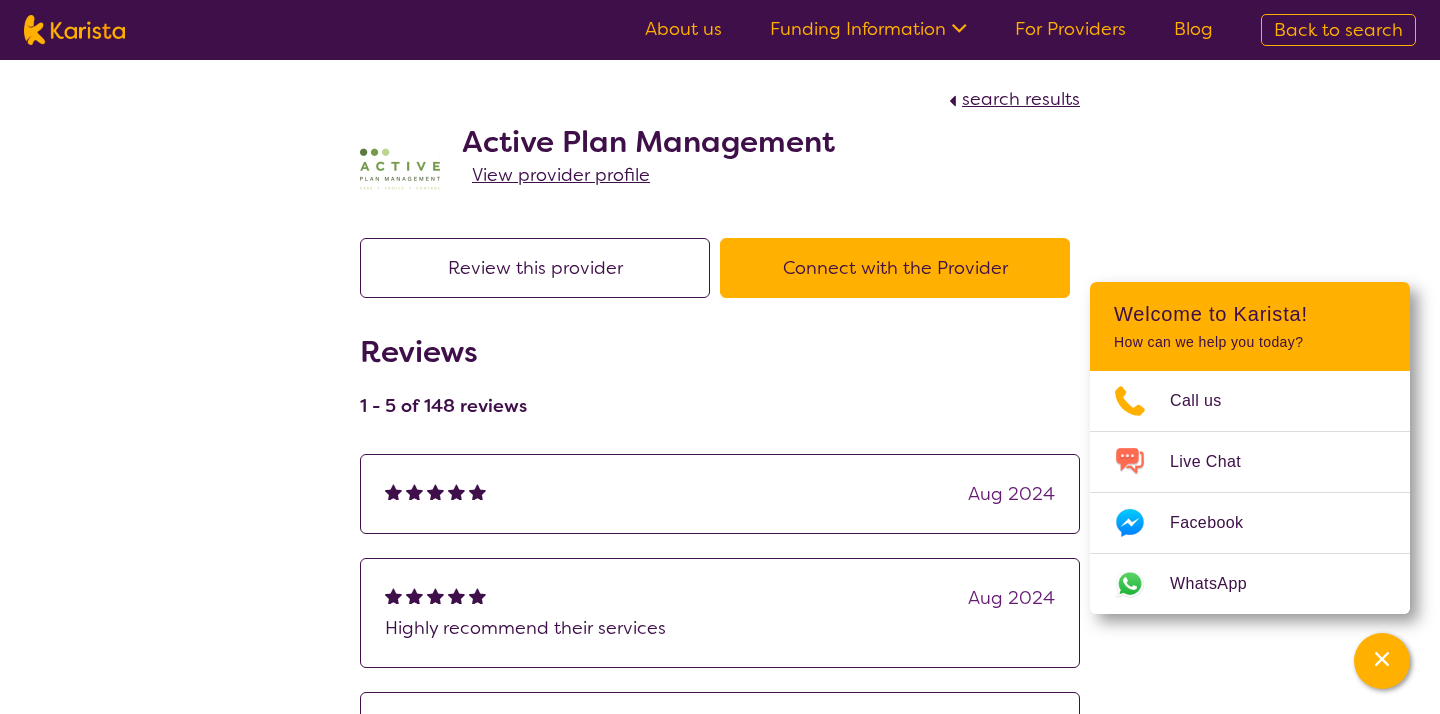 click 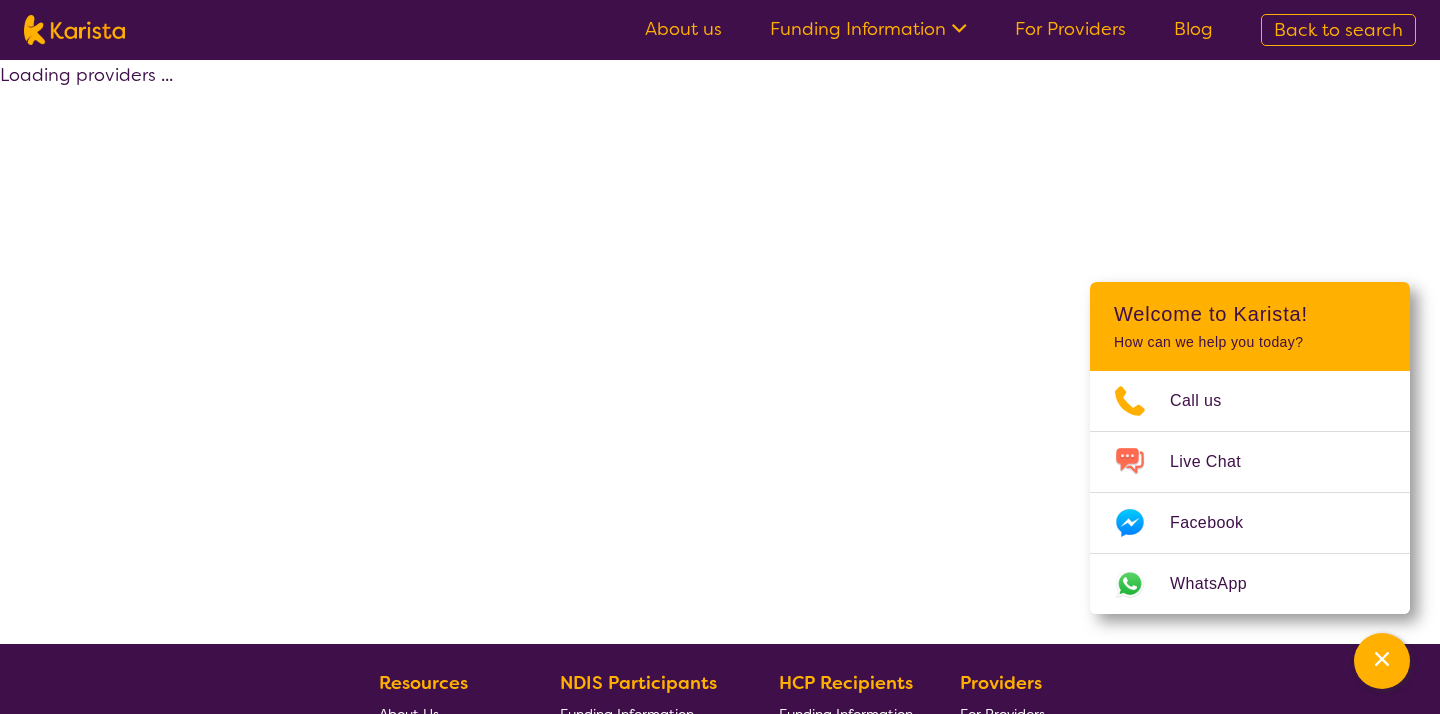 select on "by_score" 